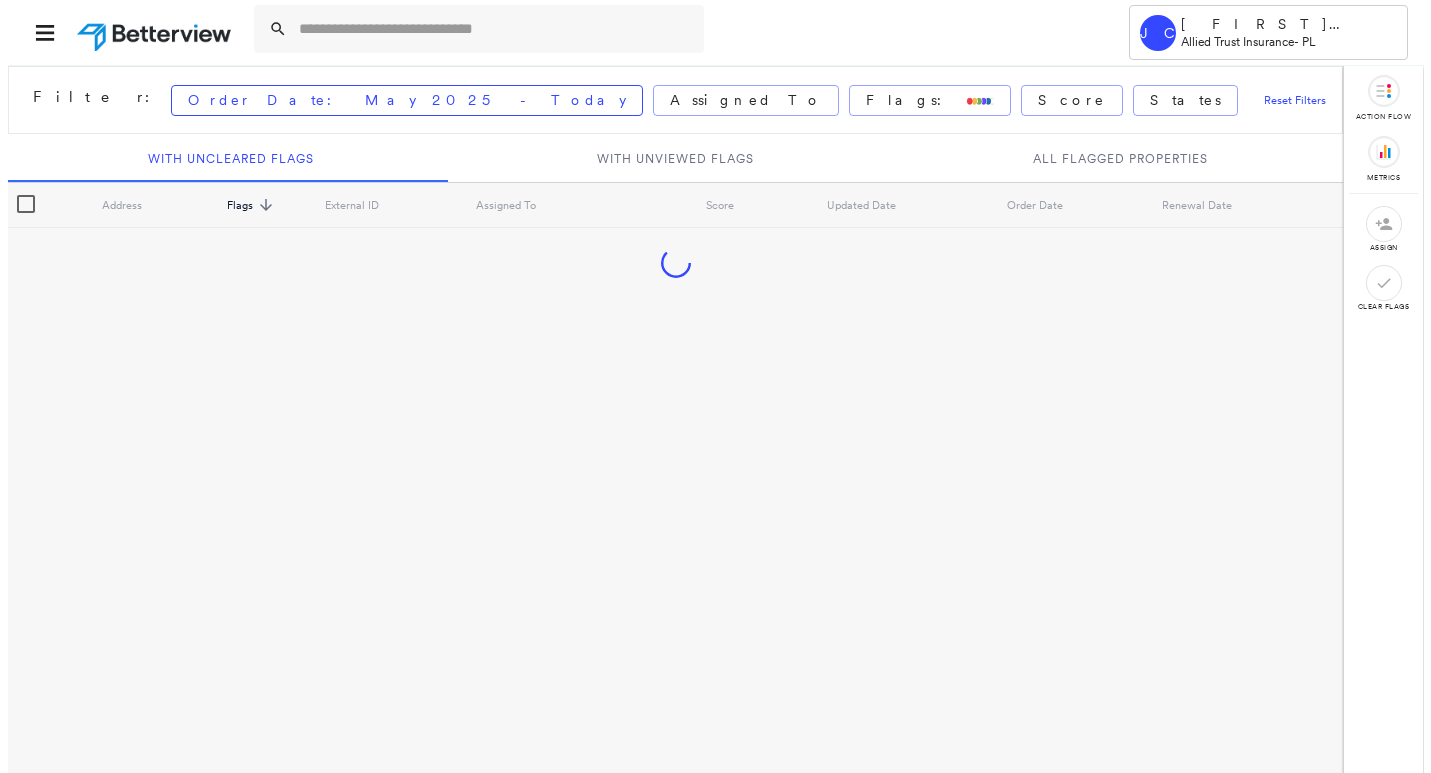 scroll, scrollTop: 0, scrollLeft: 0, axis: both 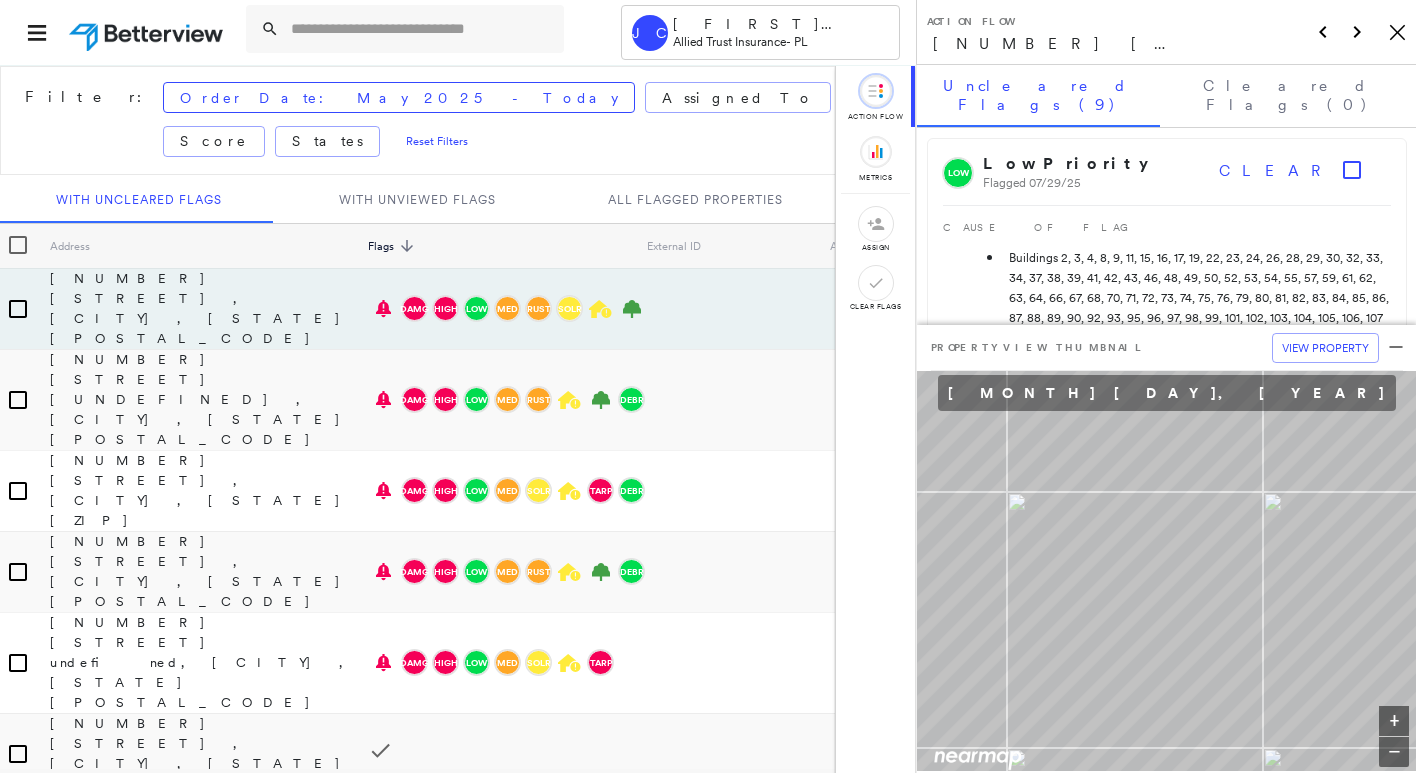 click at bounding box center (421, 29) 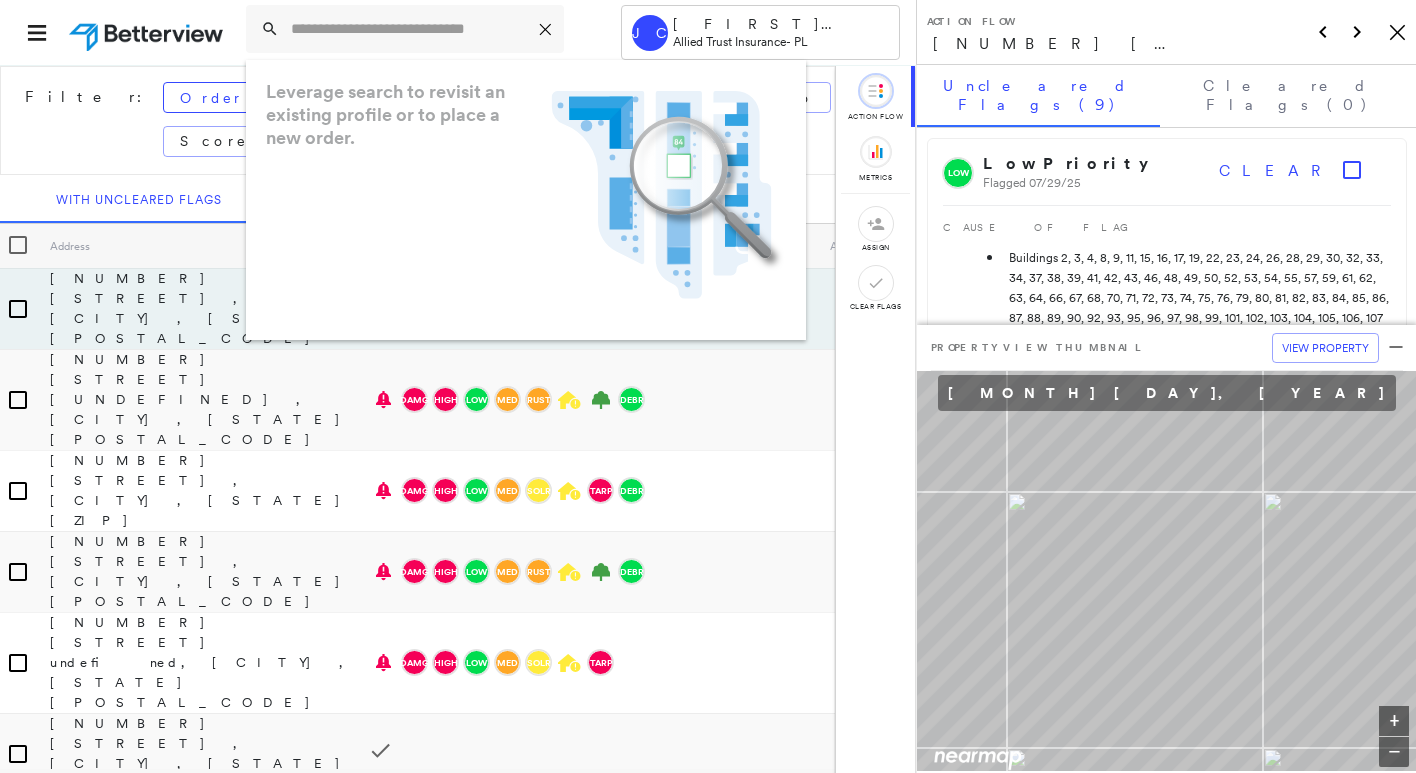 paste on "**********" 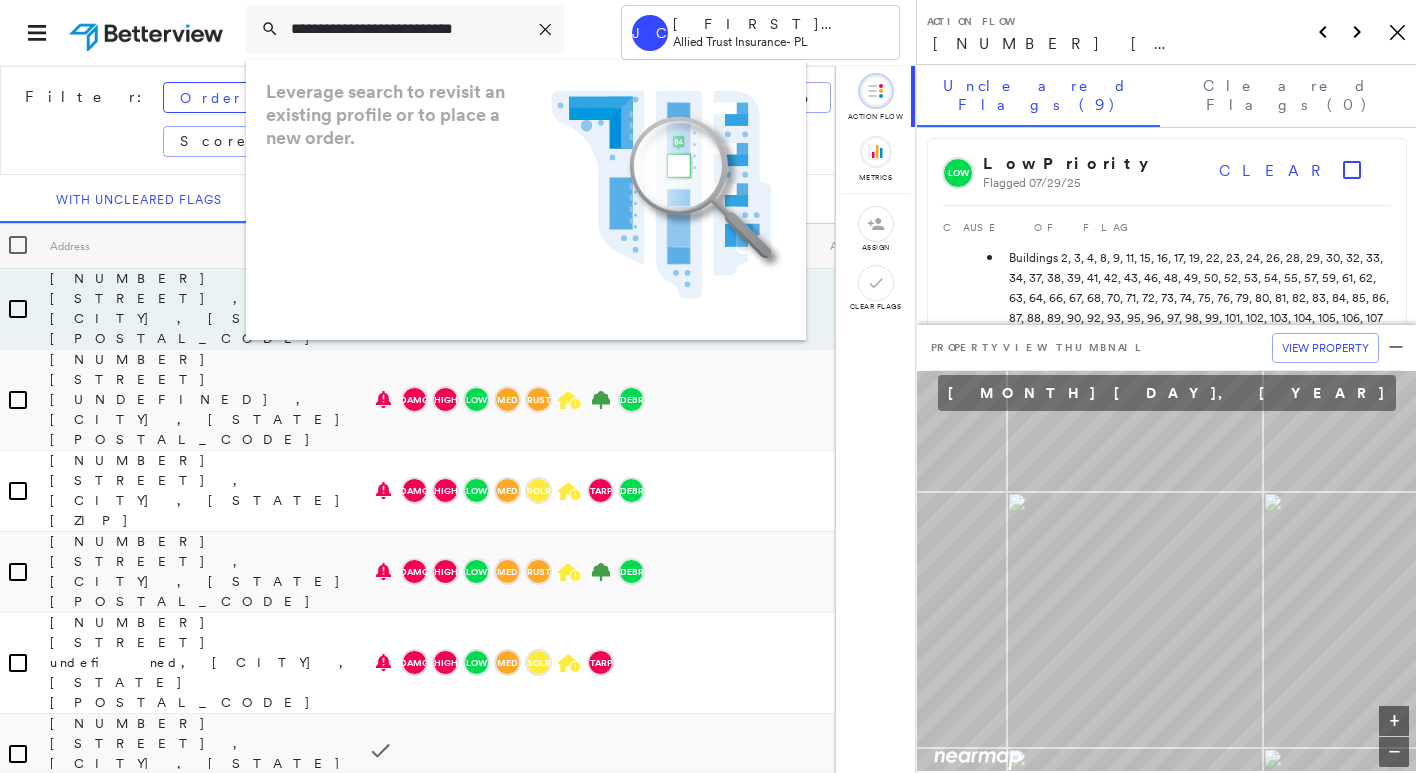 type on "**********" 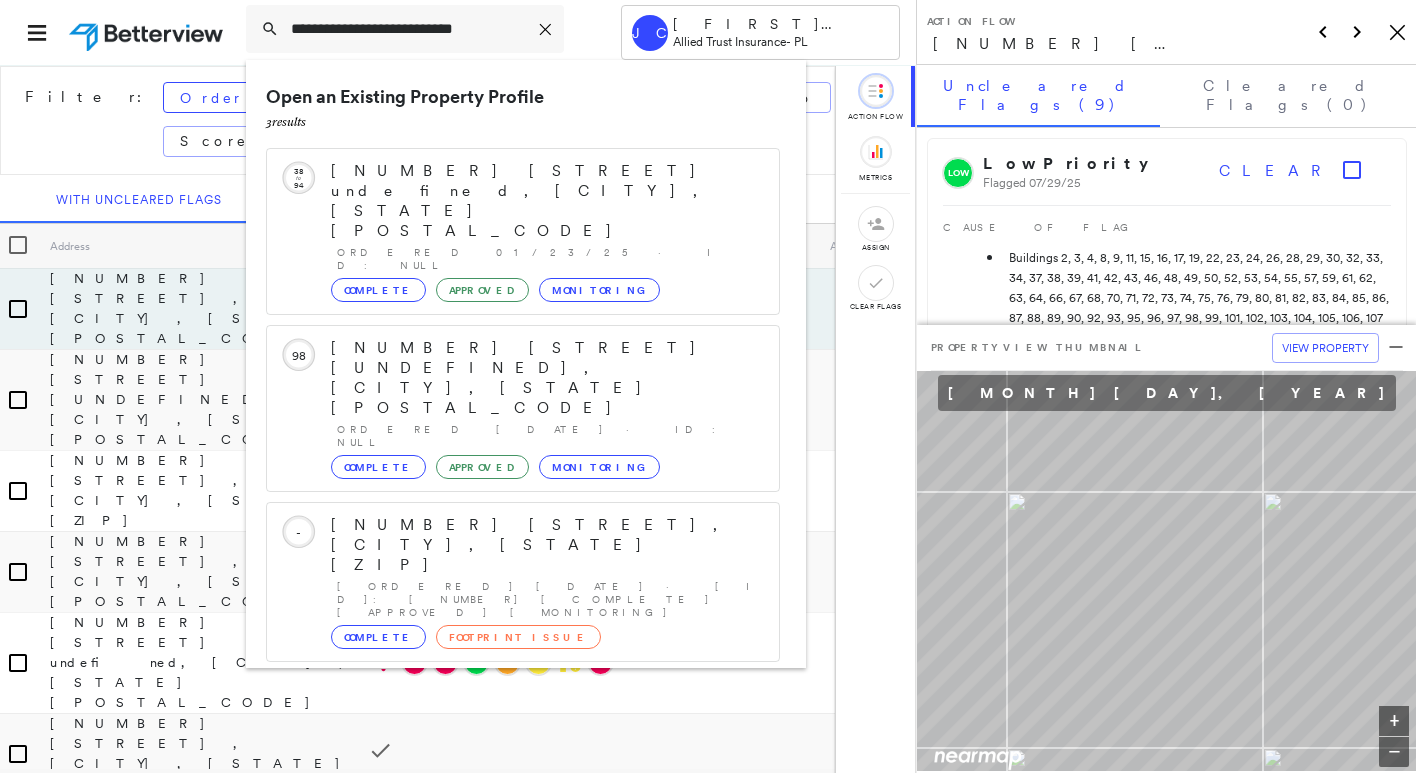click on "[NUMBER] [STREET], [CITY], [STATE] [ZIP]" at bounding box center [545, 545] 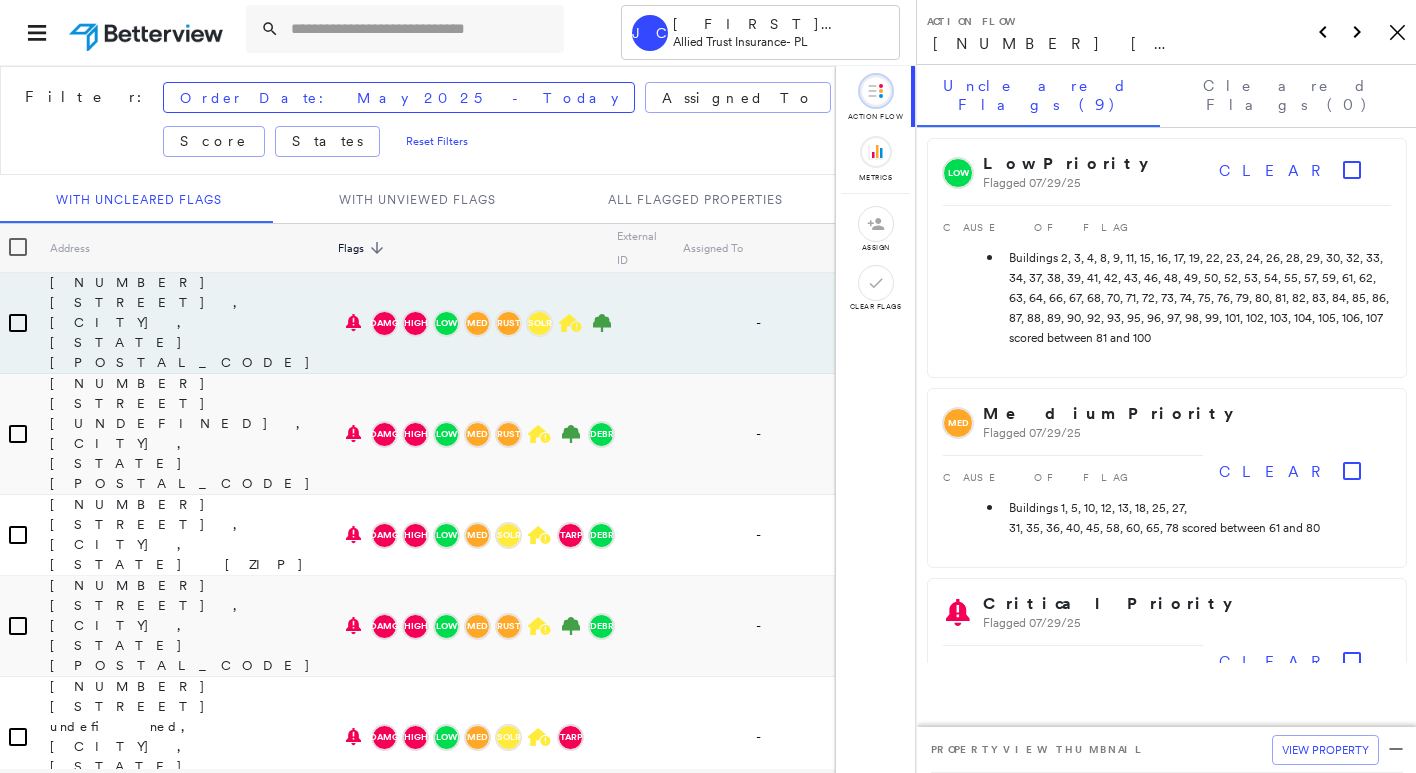 click at bounding box center (421, 29) 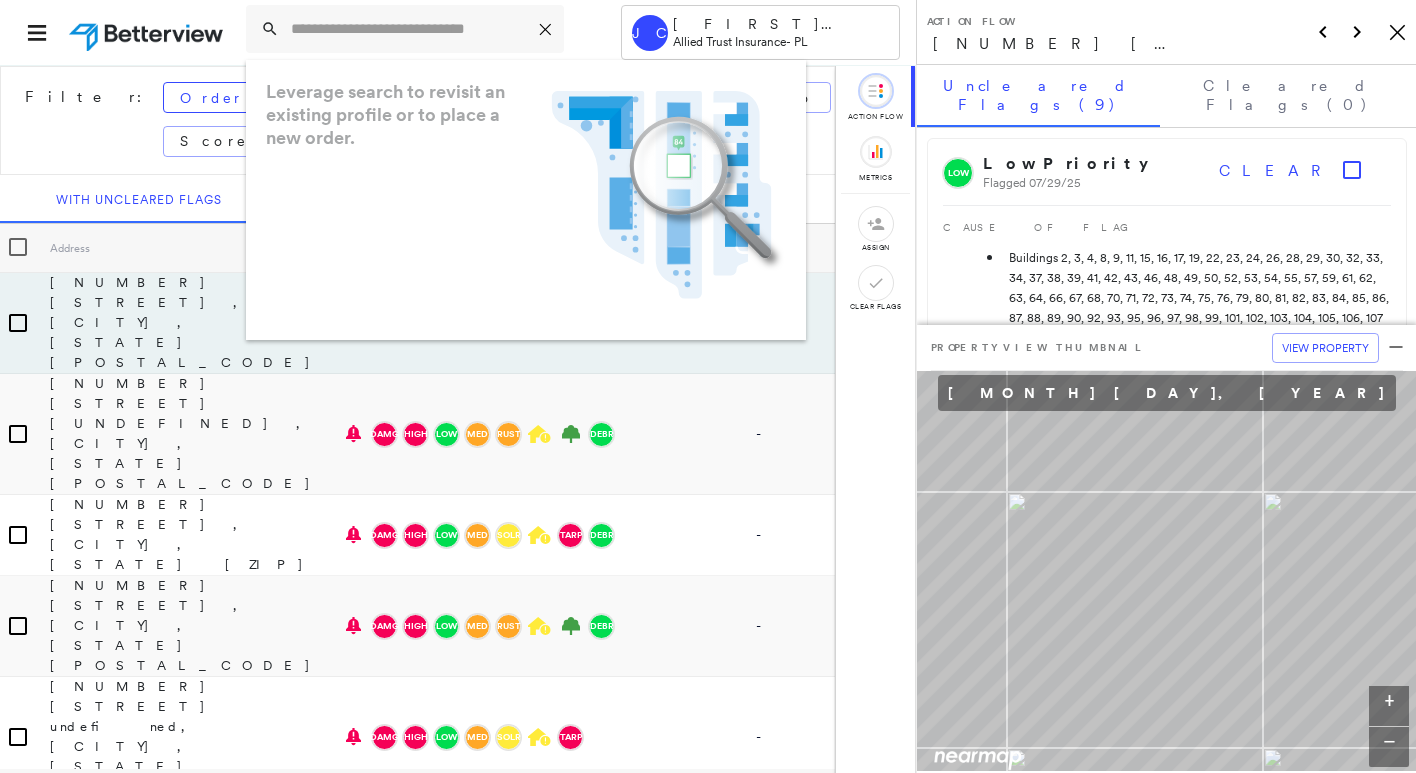 paste on "**********" 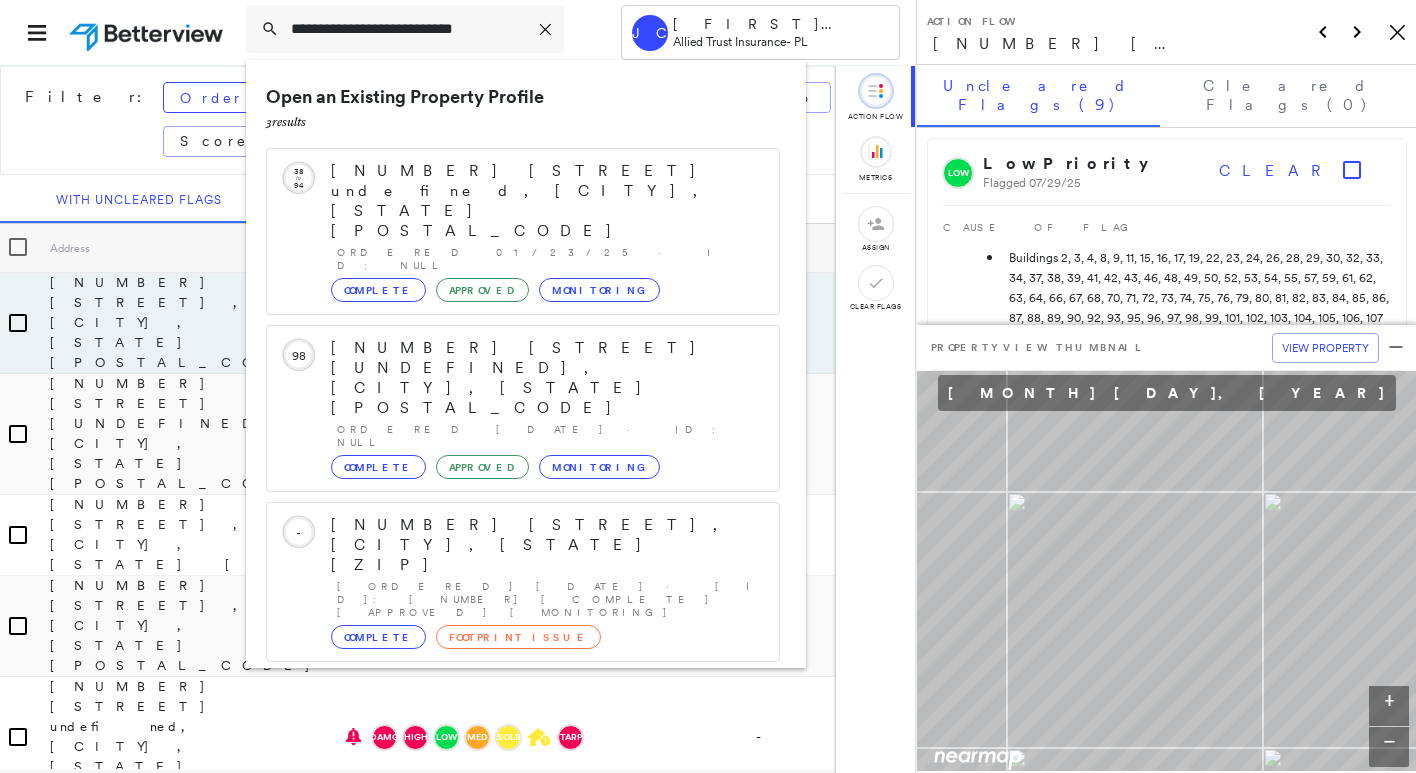 type on "**********" 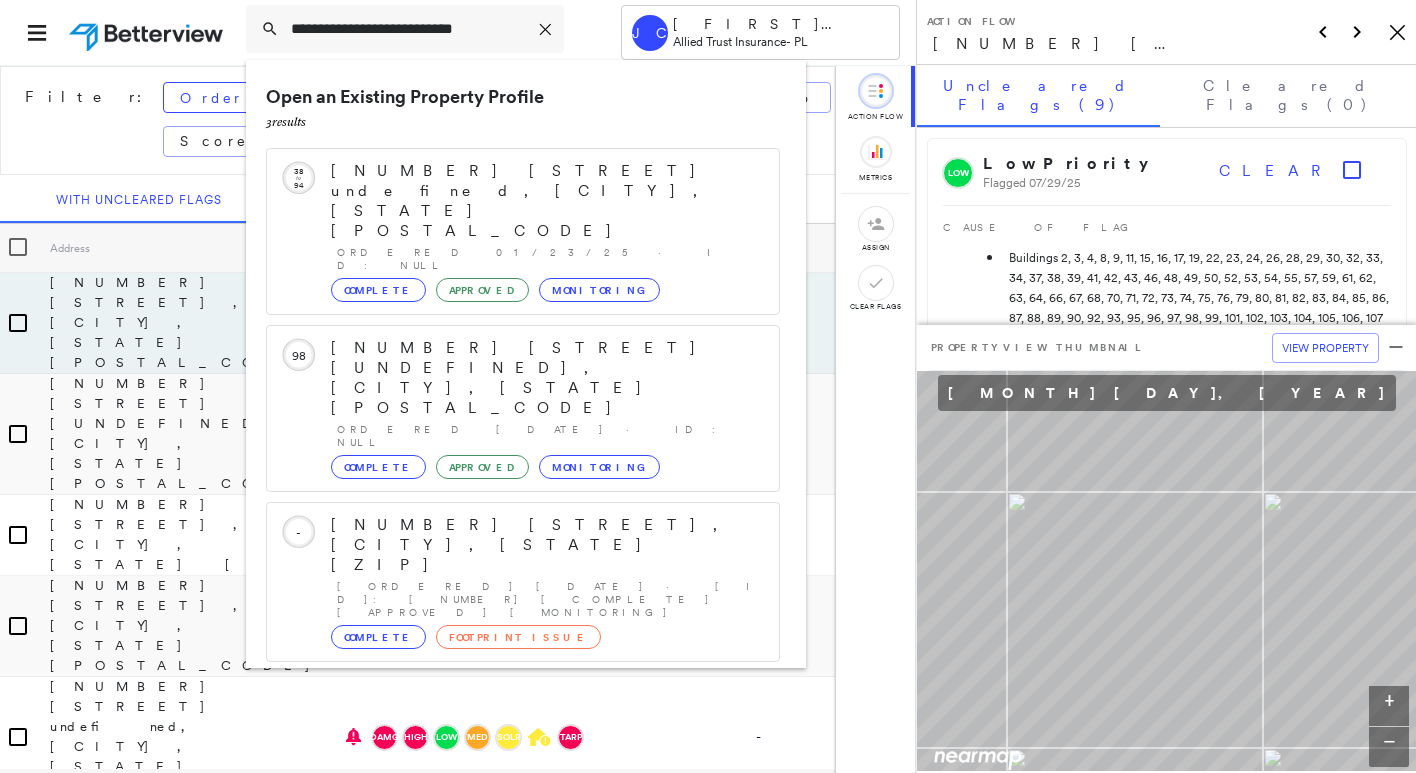 click on "[NUMBER] [STREET] [UNDEFINED], [CITY], [STATE] [POSTAL_CODE]" at bounding box center (545, 378) 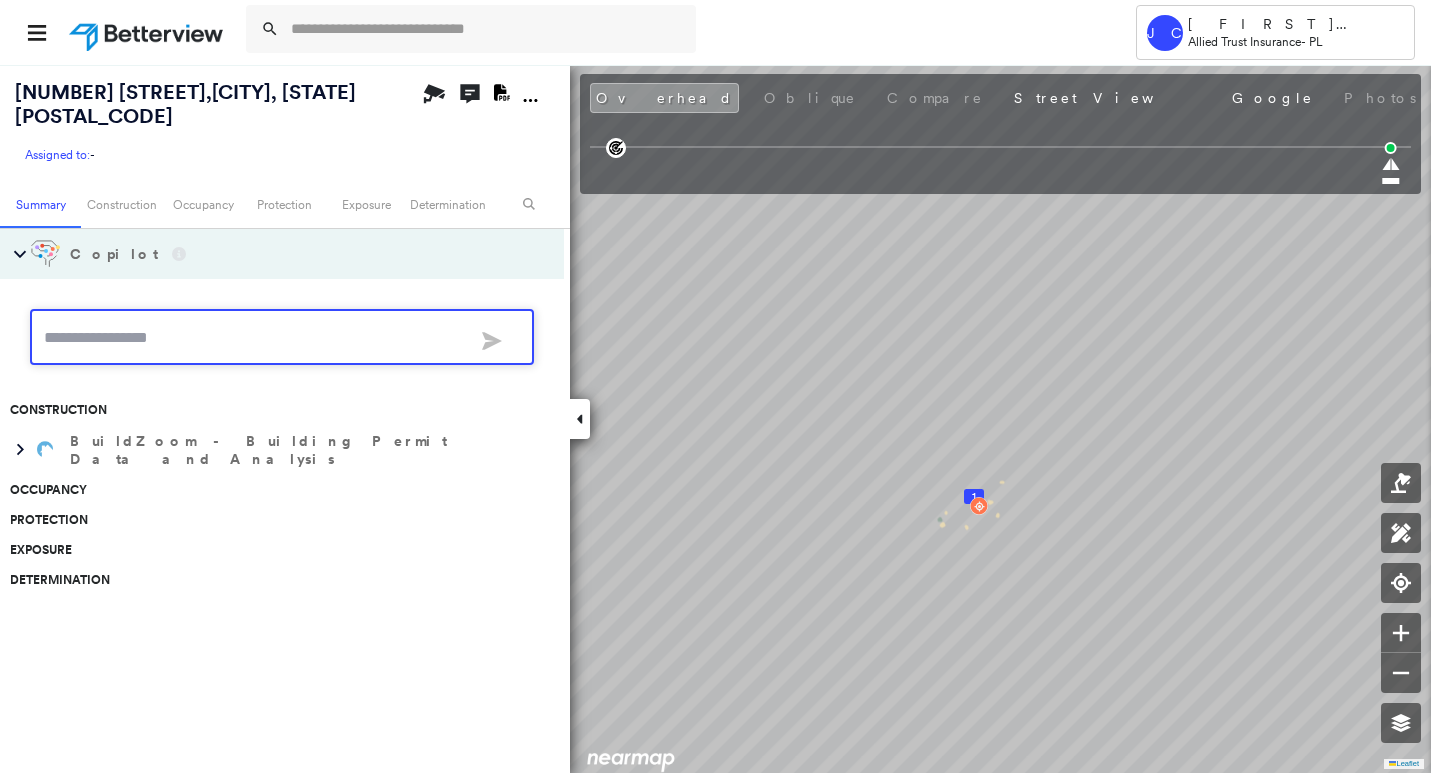 scroll, scrollTop: 0, scrollLeft: 0, axis: both 